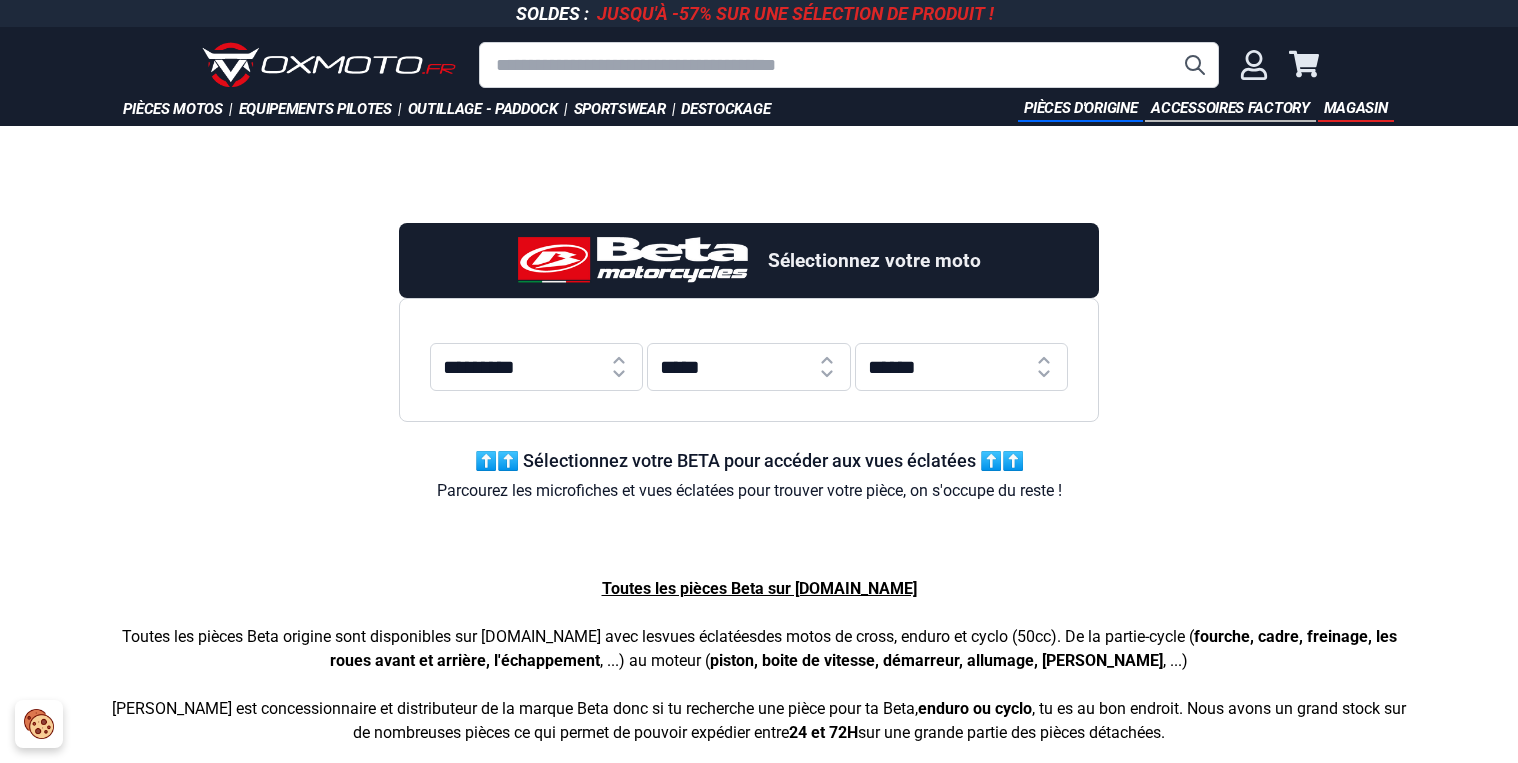 scroll, scrollTop: 0, scrollLeft: 0, axis: both 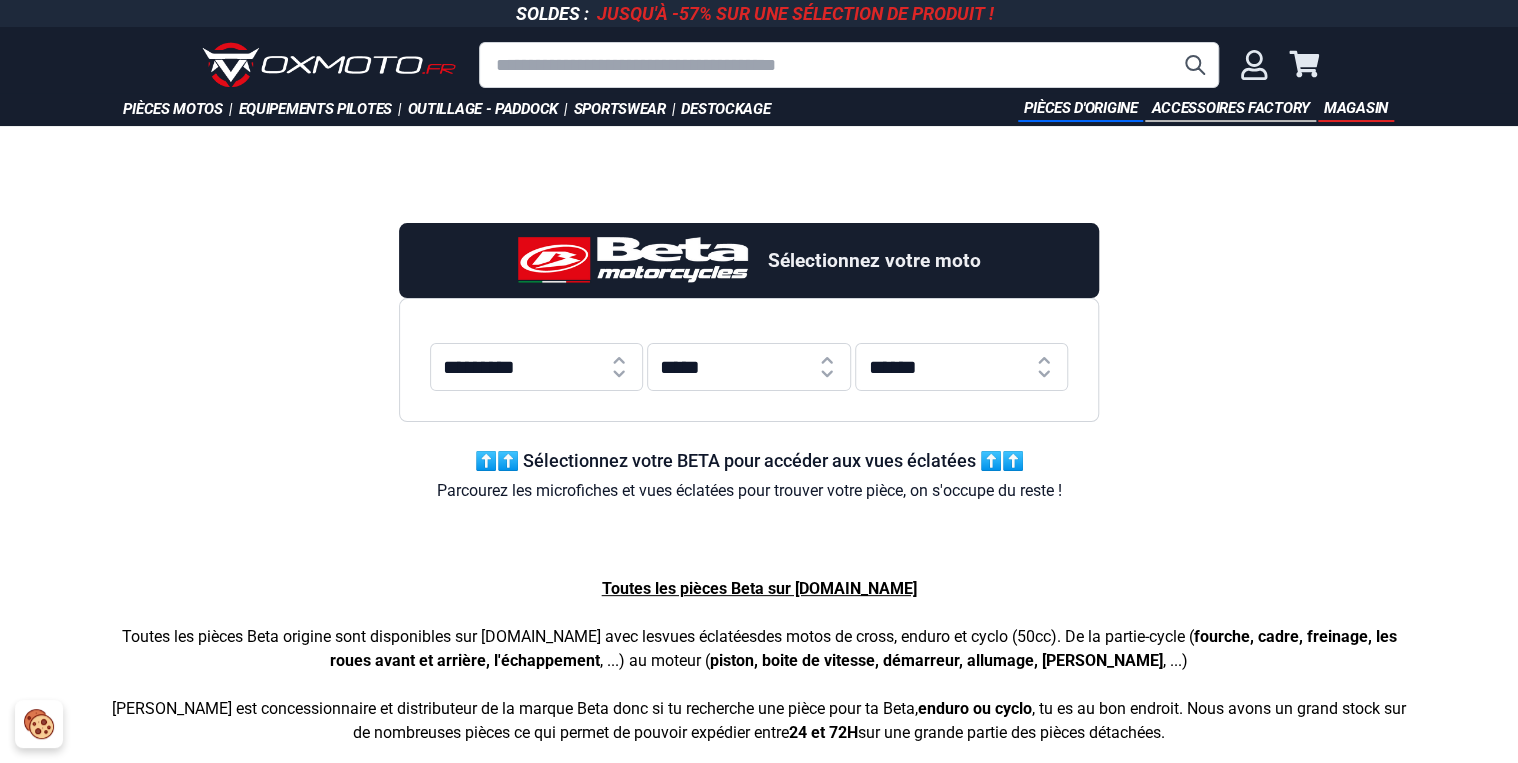 click on "********* ** *** *** *** *** *** *** *** *** *** *** *** *** ***" at bounding box center [536, 367] 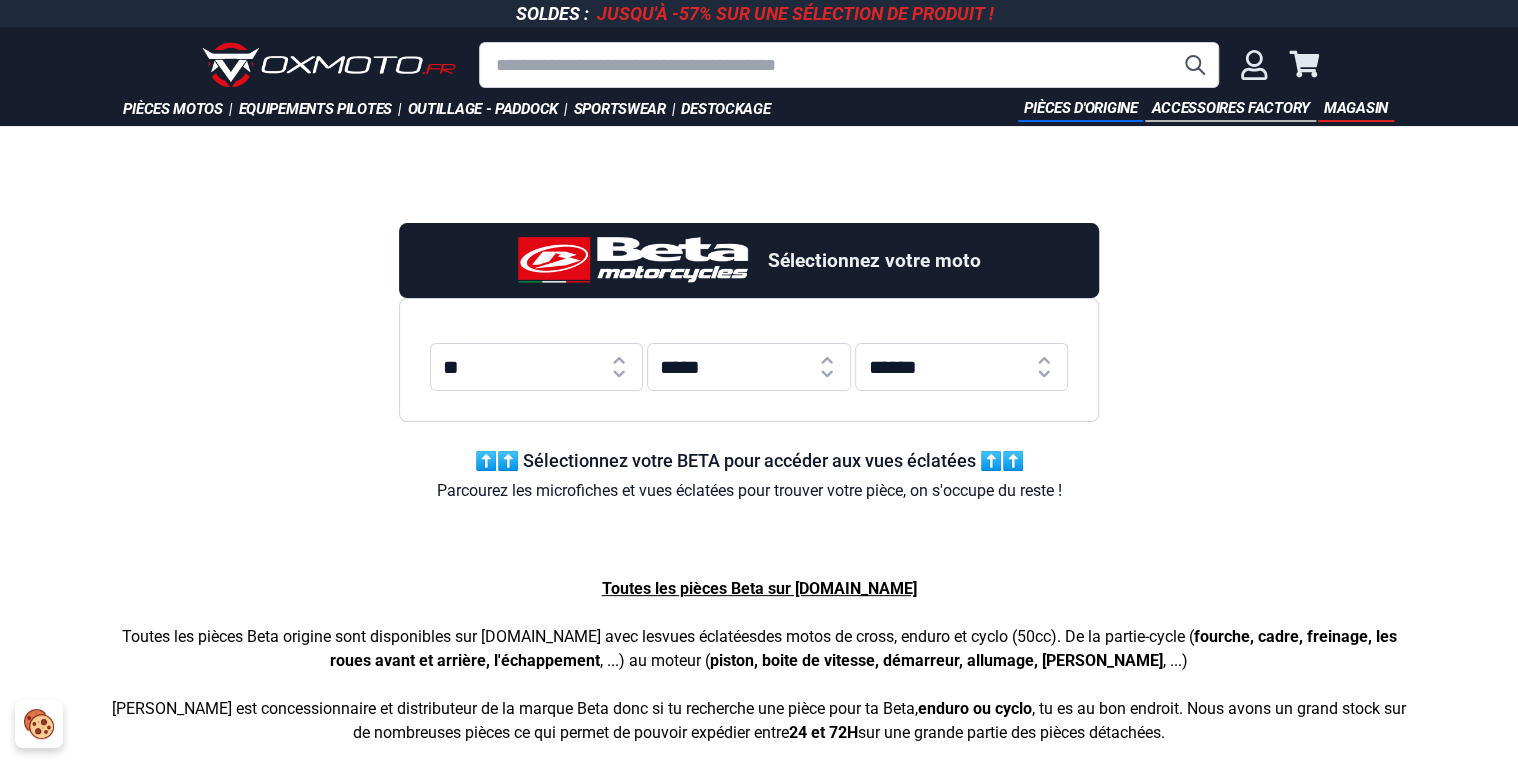 click on "********* ** *** *** *** *** *** *** *** *** *** *** *** *** ***" at bounding box center (536, 367) 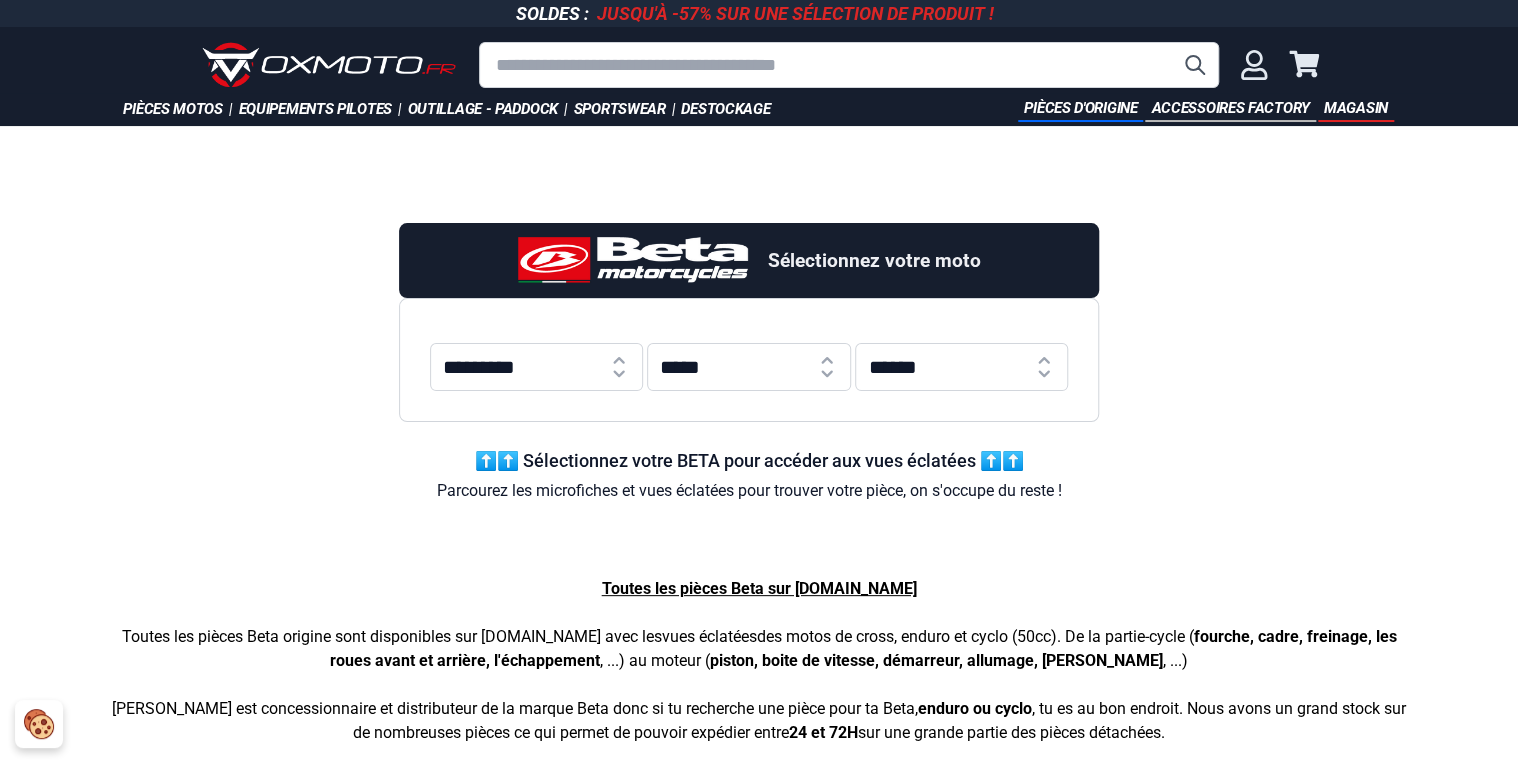 click on "***** **** **** **** **** **** **** **** **** **** **** **** **** **** **** **** **** **** **** ****" at bounding box center [749, 367] 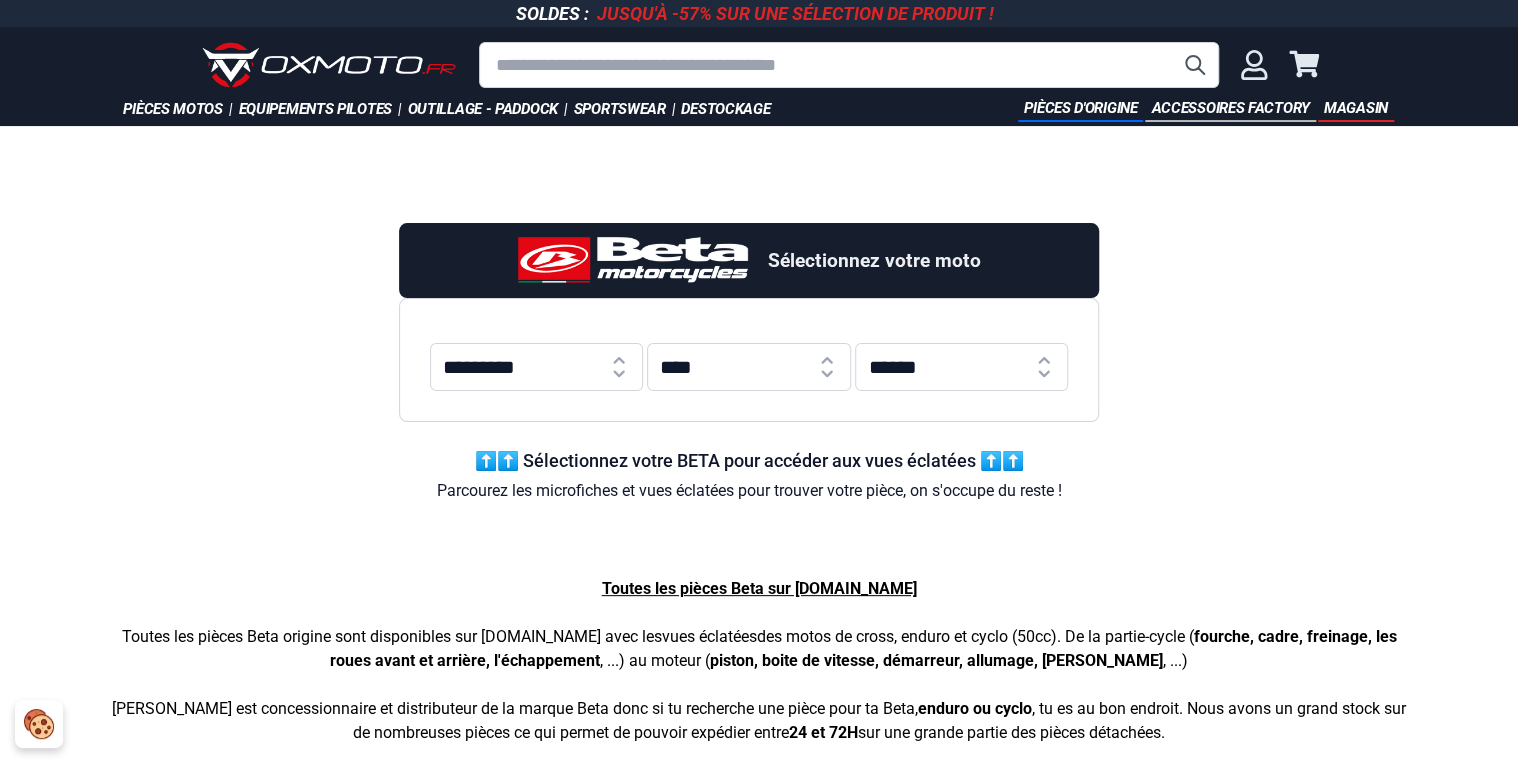 click on "***** **** **** **** **** **** **** **** **** **** **** **** **** **** **** **** **** **** **** ****" at bounding box center (749, 367) 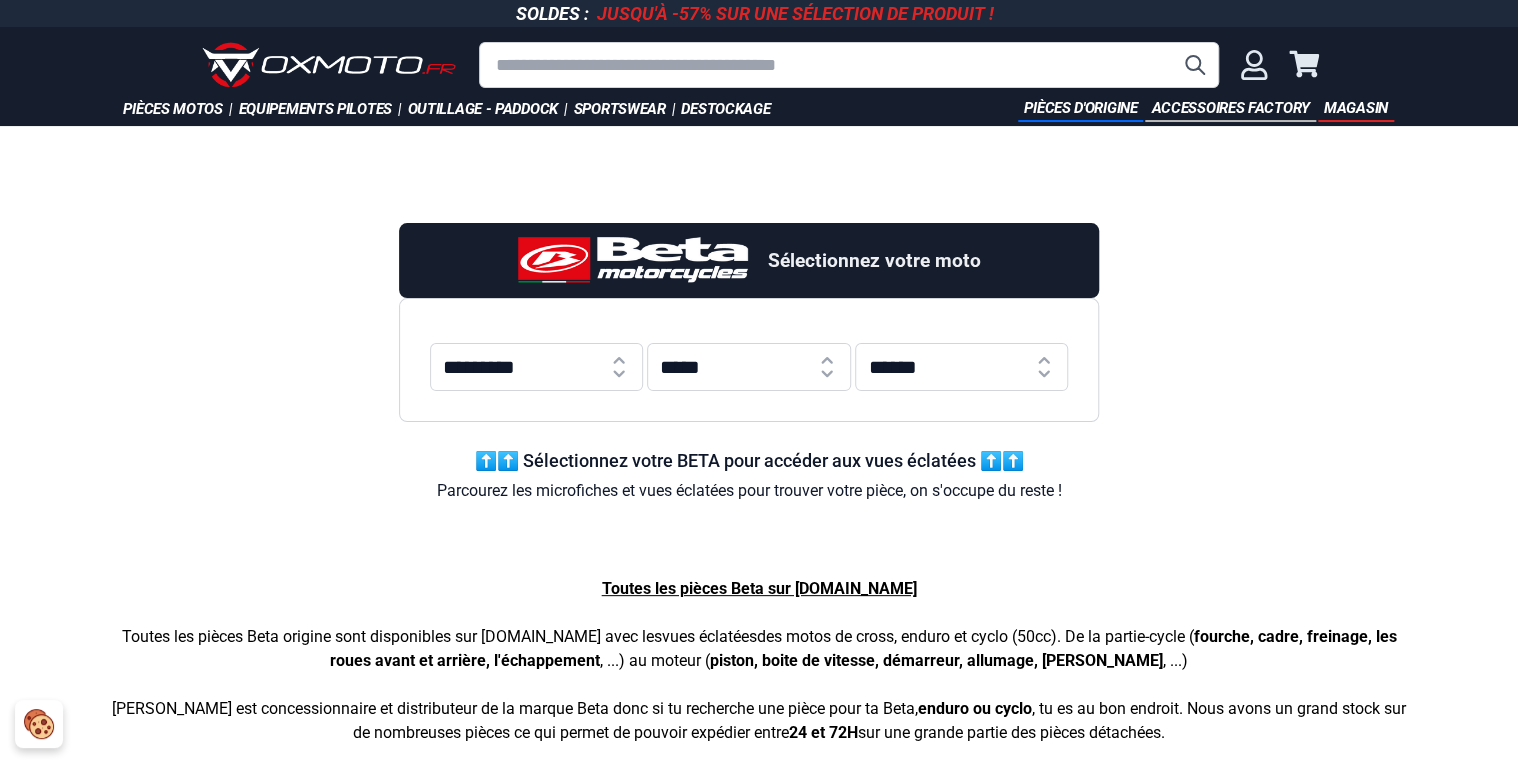 click on "**********" at bounding box center (961, 367) 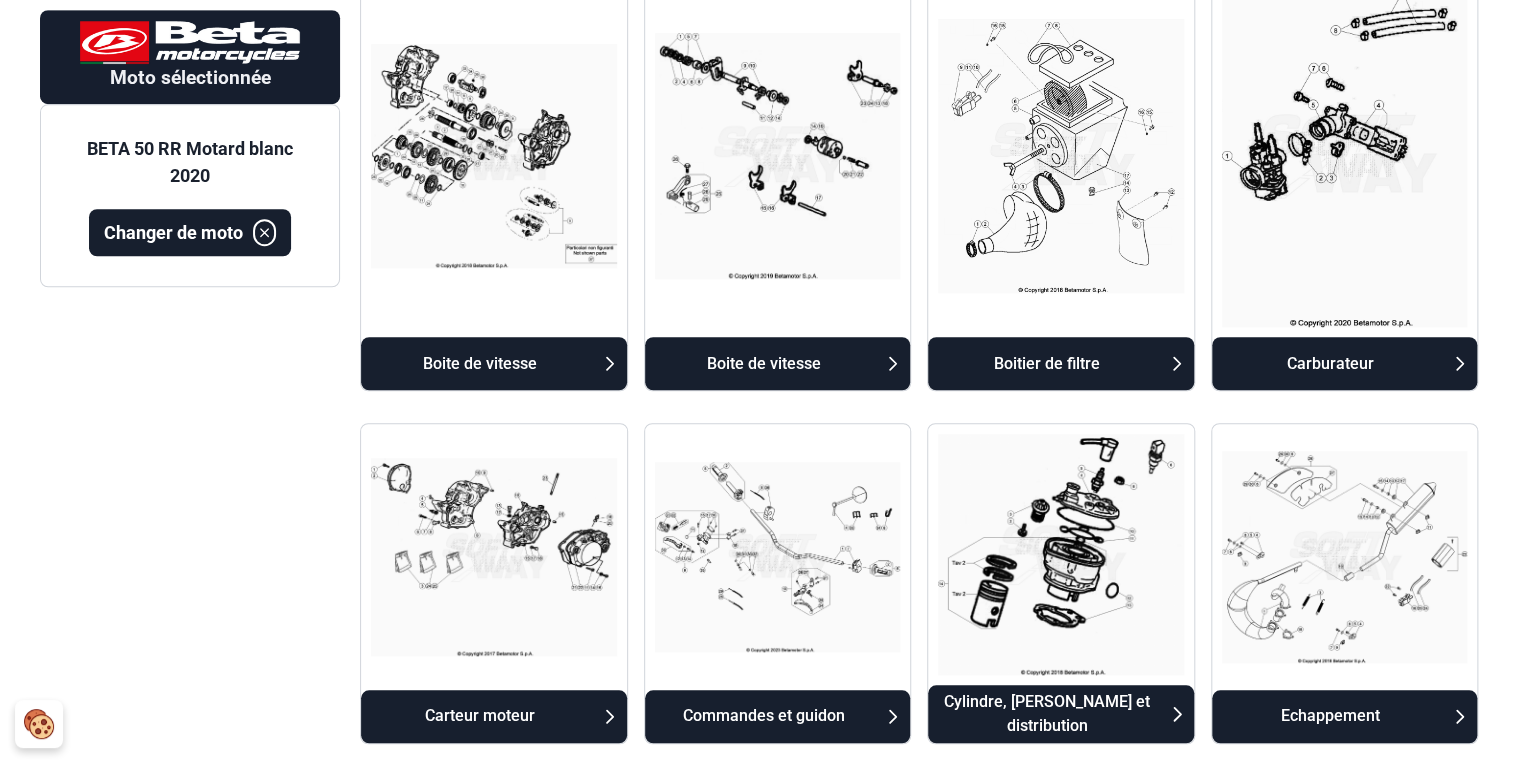 scroll, scrollTop: 640, scrollLeft: 0, axis: vertical 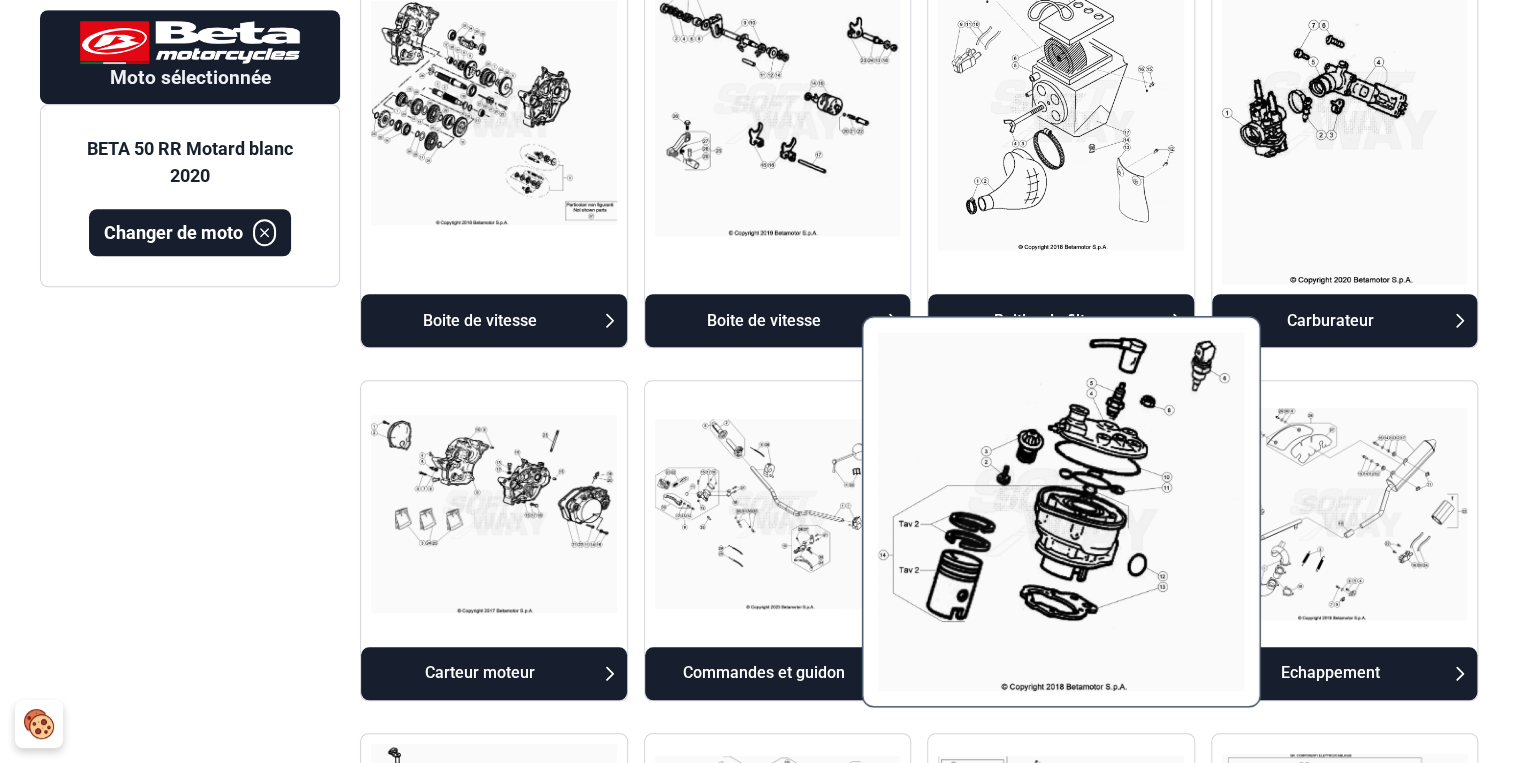 click at bounding box center [1061, 511] 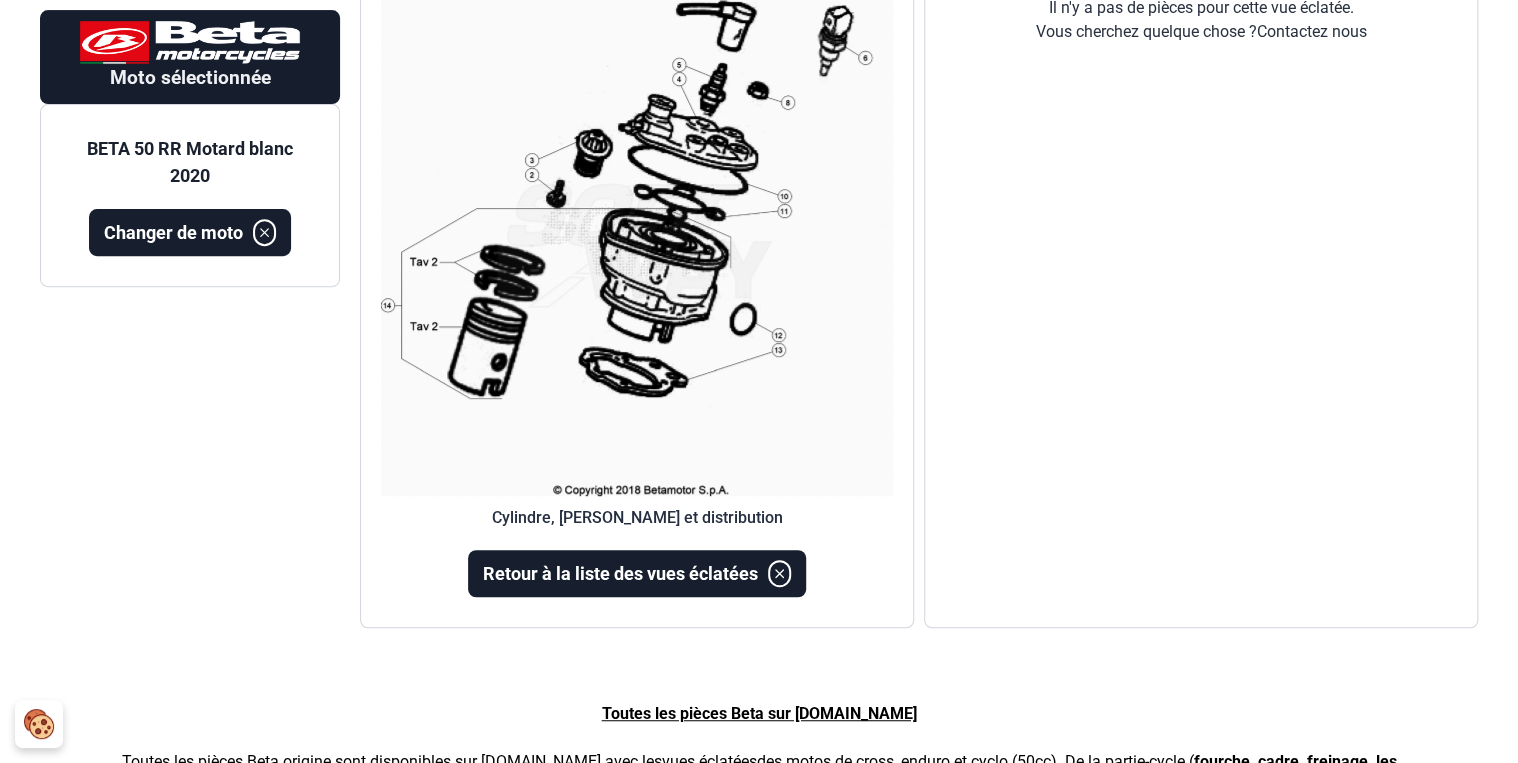 scroll, scrollTop: 320, scrollLeft: 0, axis: vertical 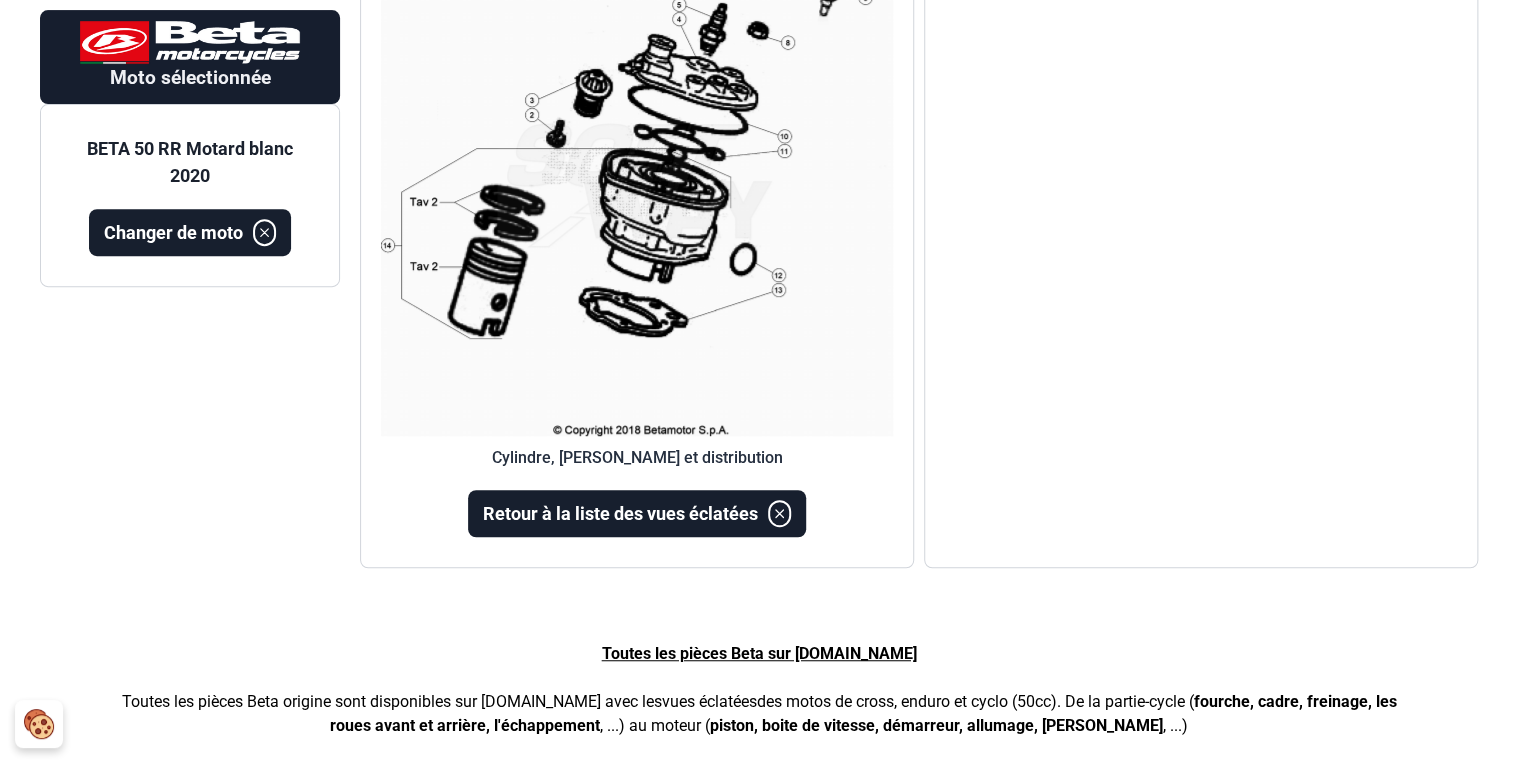 click on "Toutes les pièces Beta sur oxmoto.Fr" at bounding box center [759, 653] 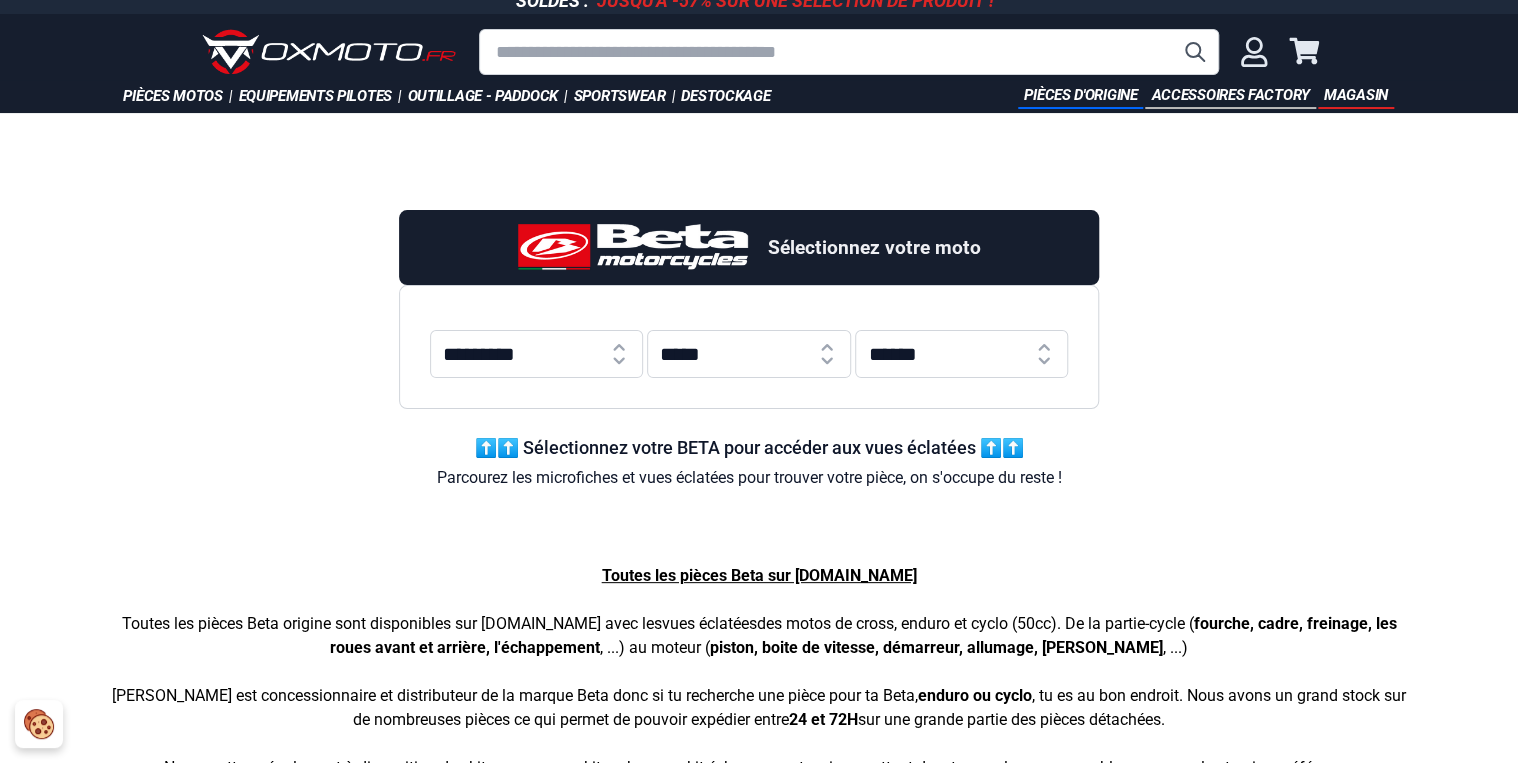 scroll, scrollTop: 0, scrollLeft: 0, axis: both 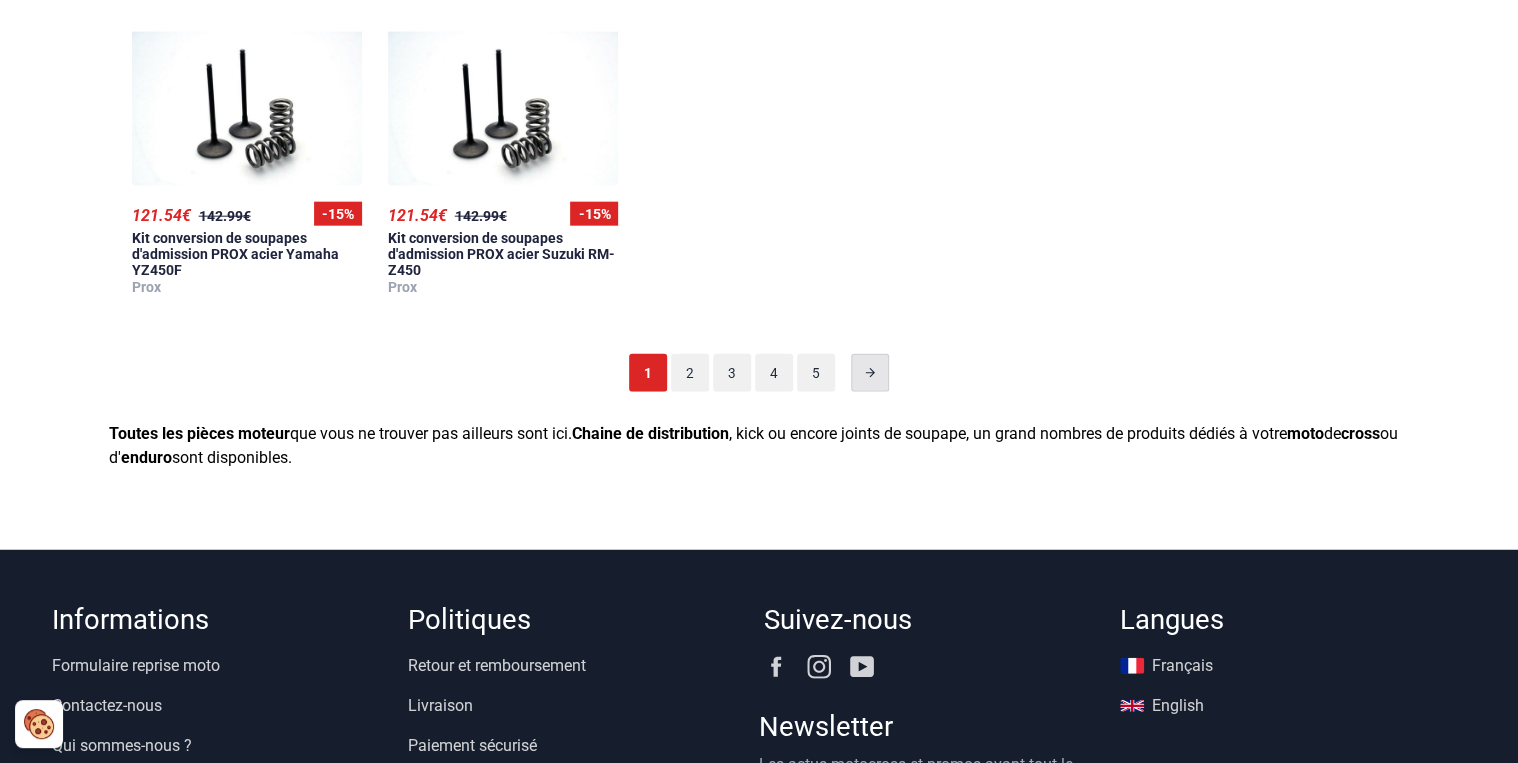 click 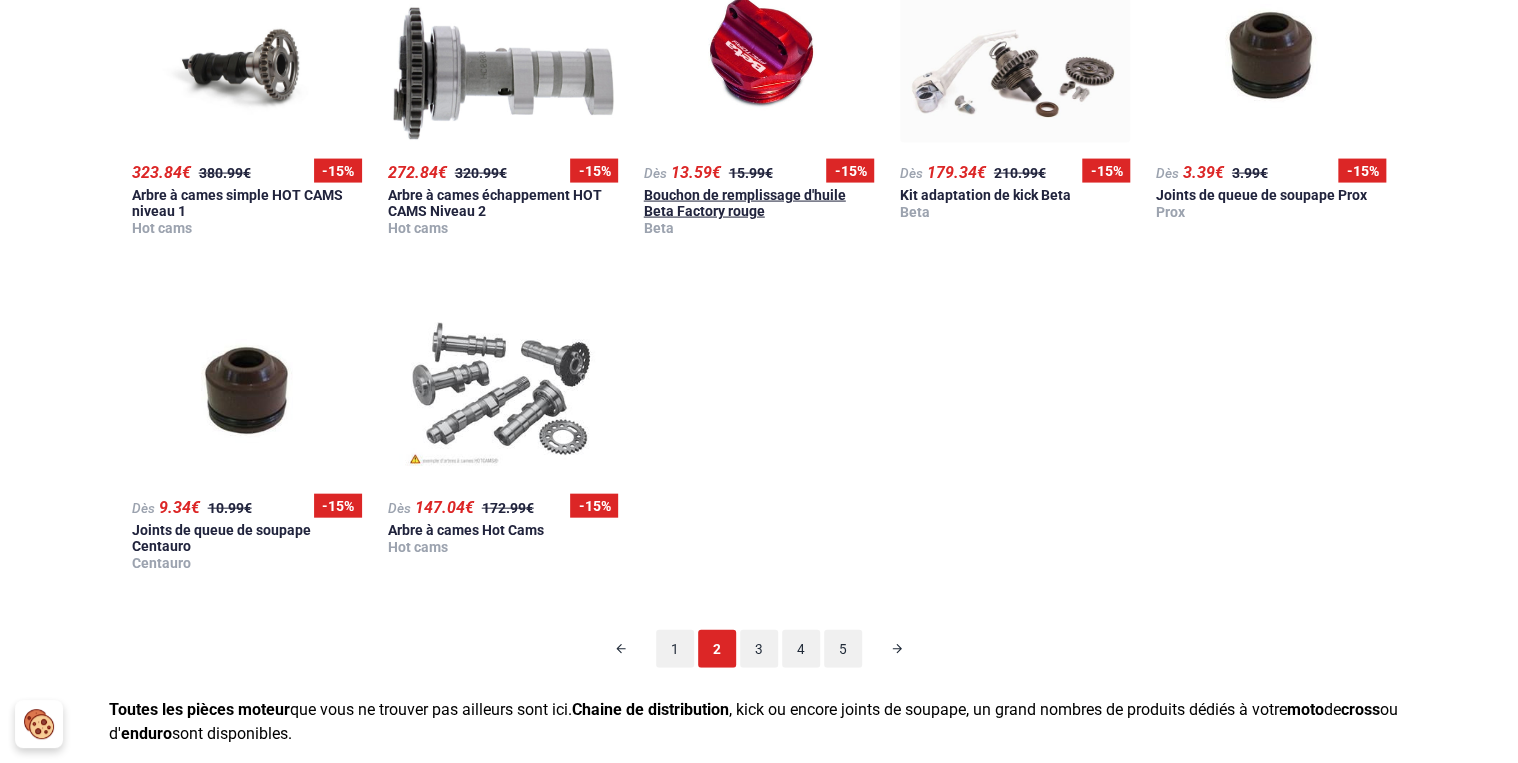 scroll, scrollTop: 2044, scrollLeft: 0, axis: vertical 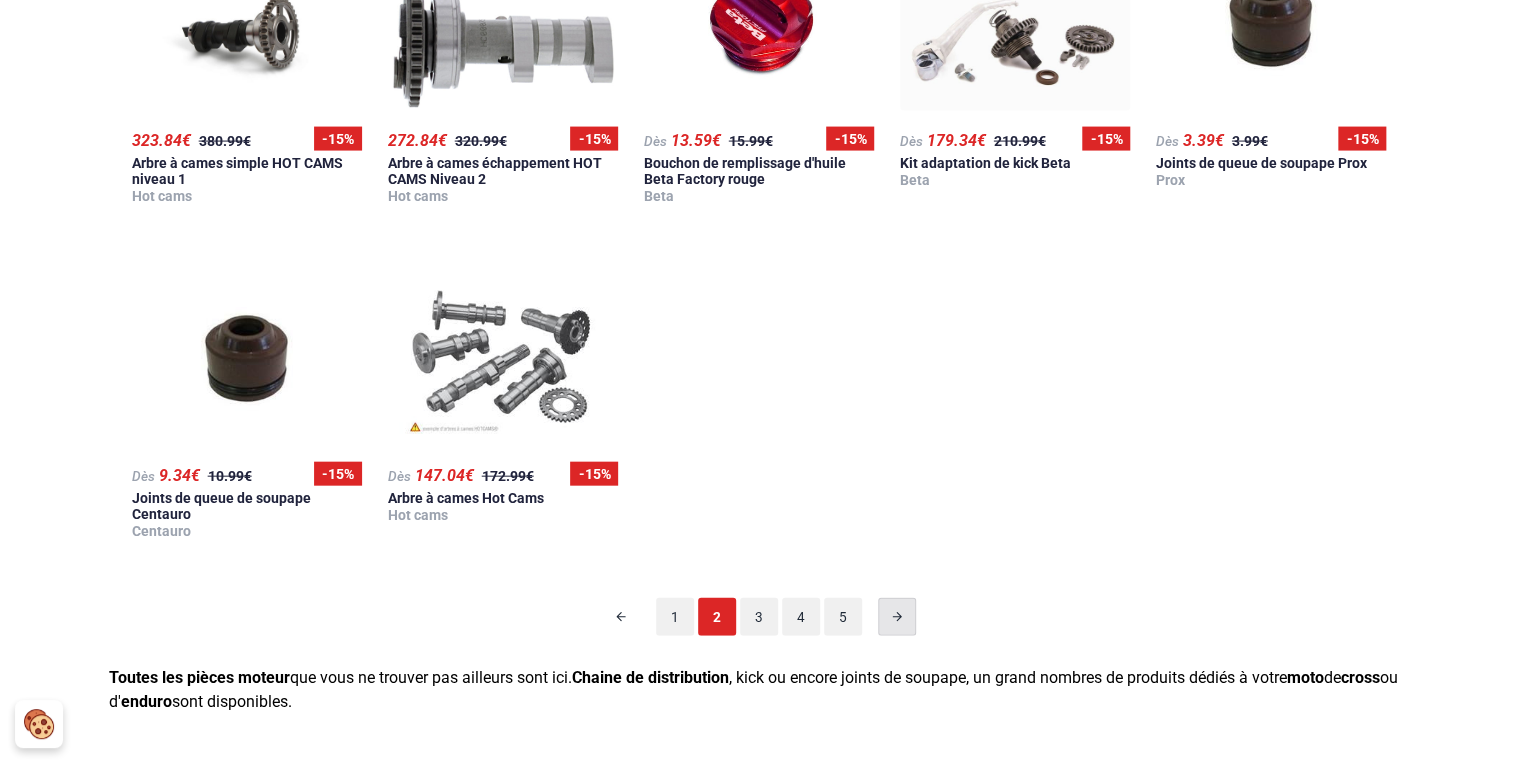 click at bounding box center (897, 617) 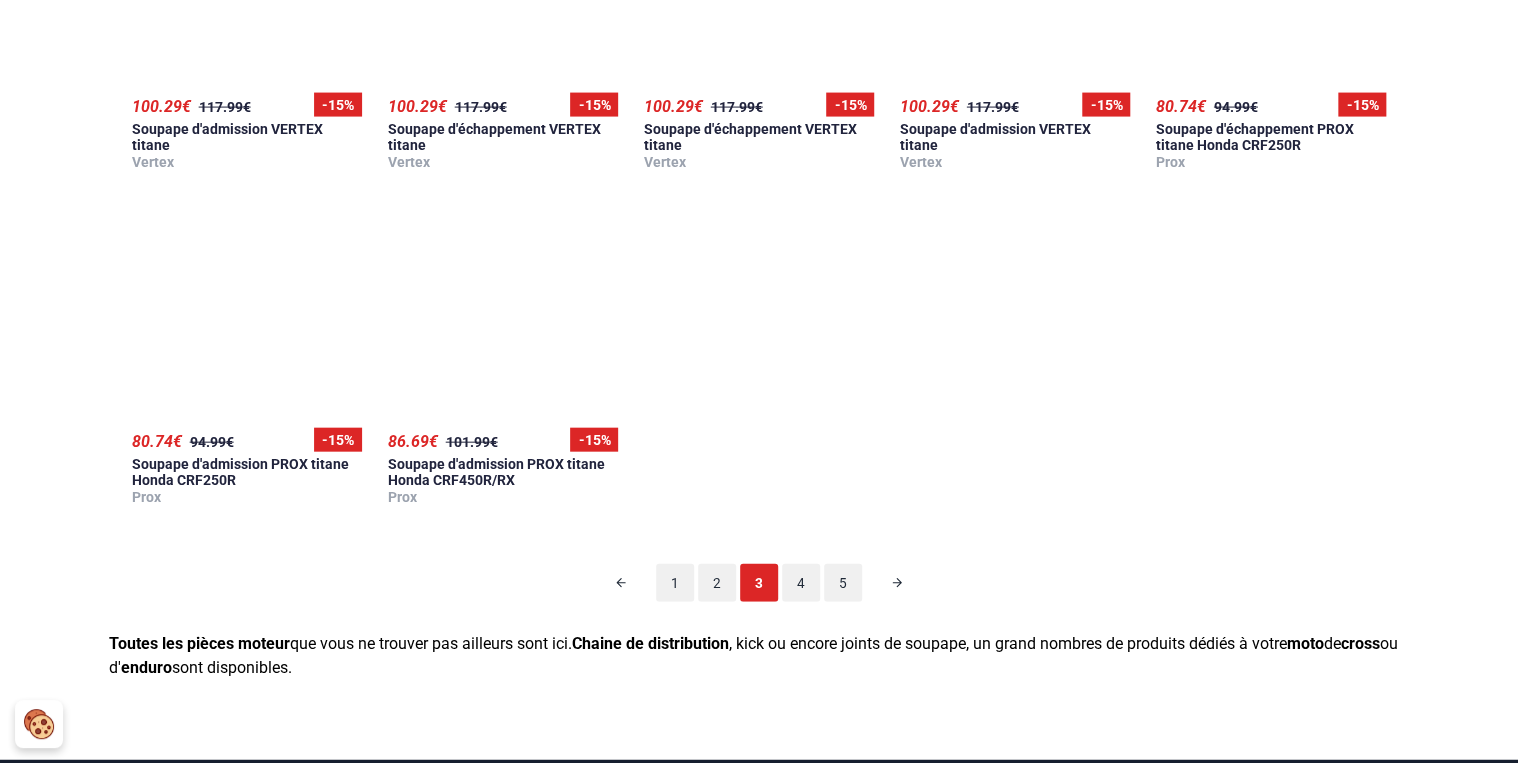 scroll, scrollTop: 2204, scrollLeft: 0, axis: vertical 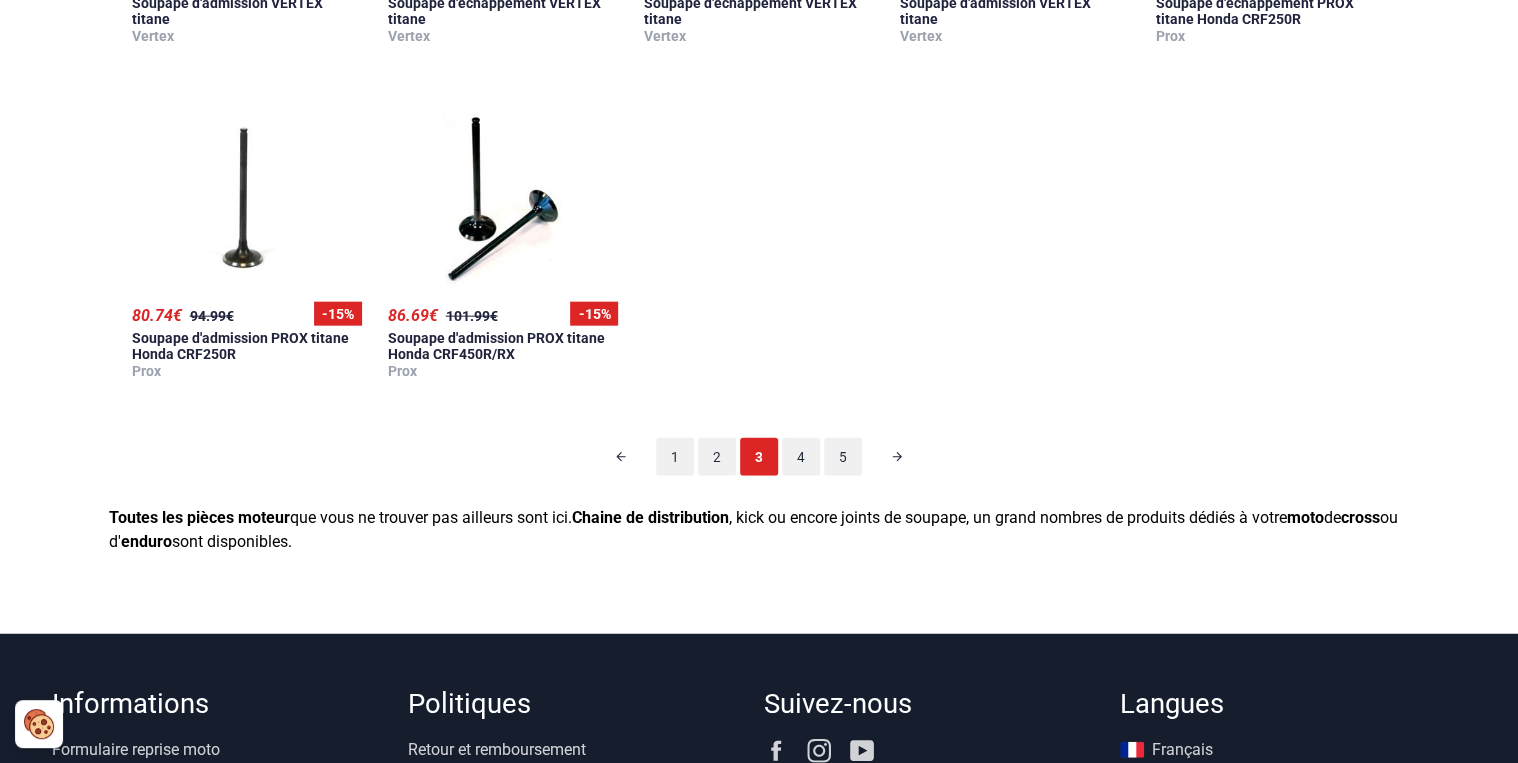 click at bounding box center (897, 457) 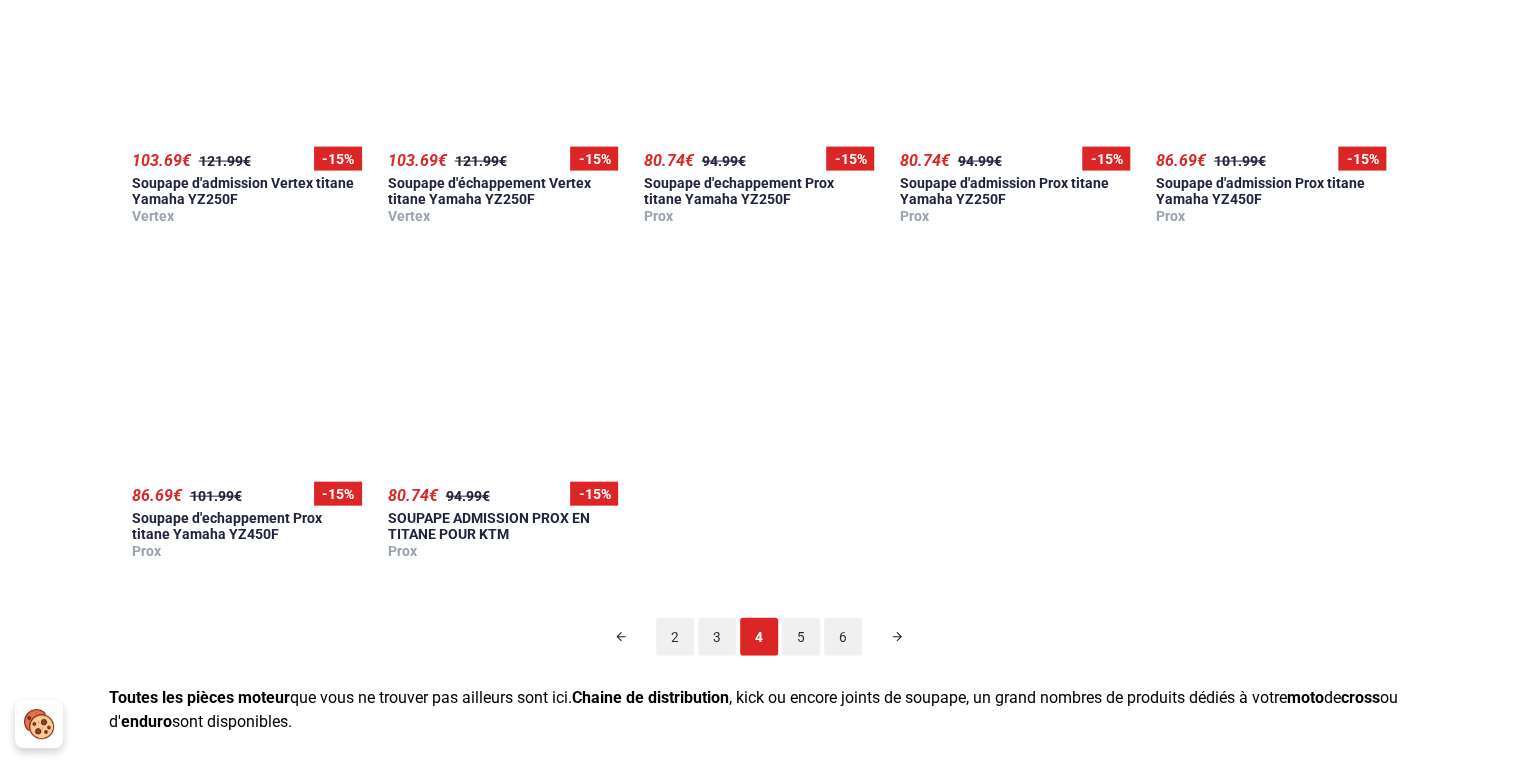scroll, scrollTop: 2044, scrollLeft: 0, axis: vertical 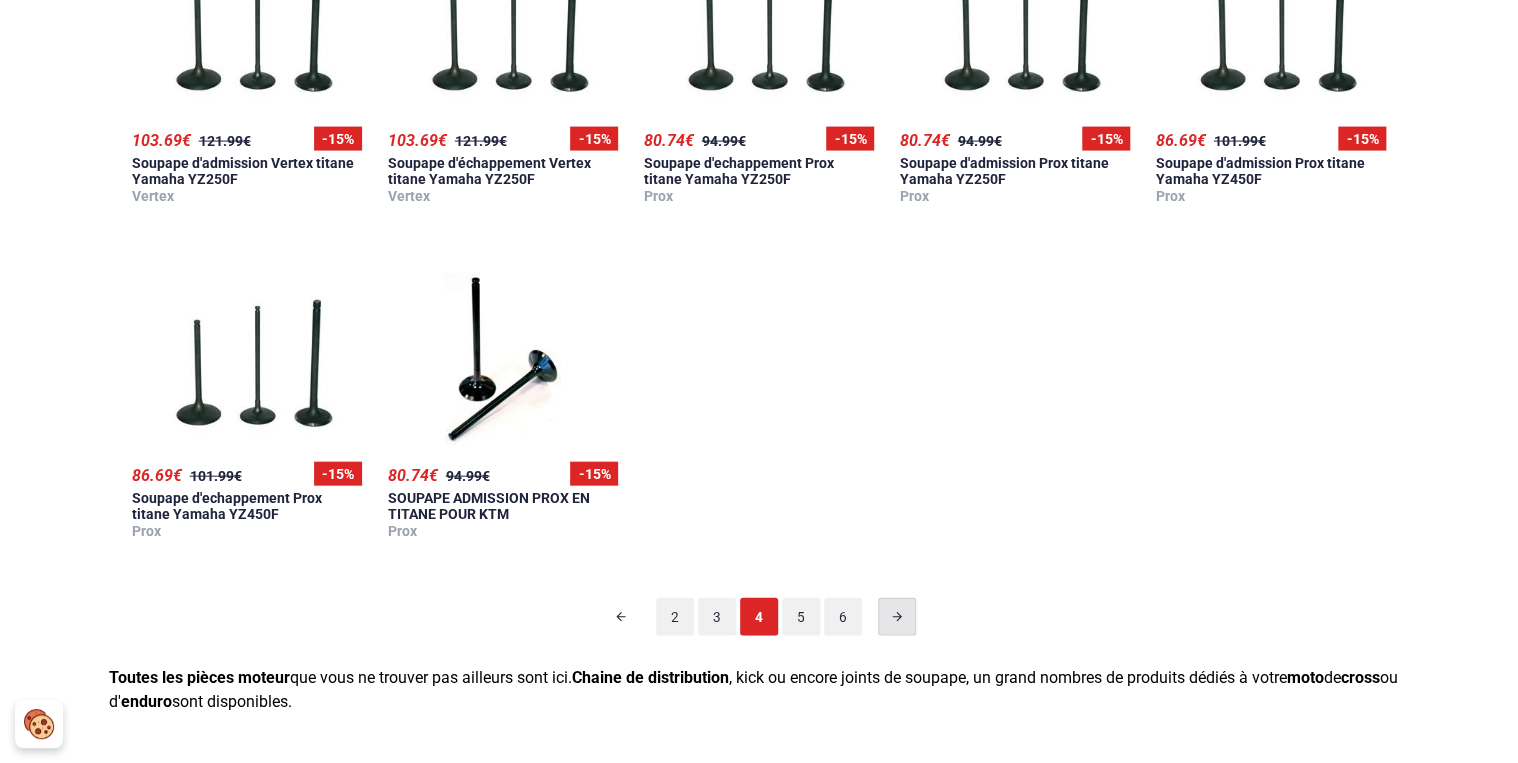click 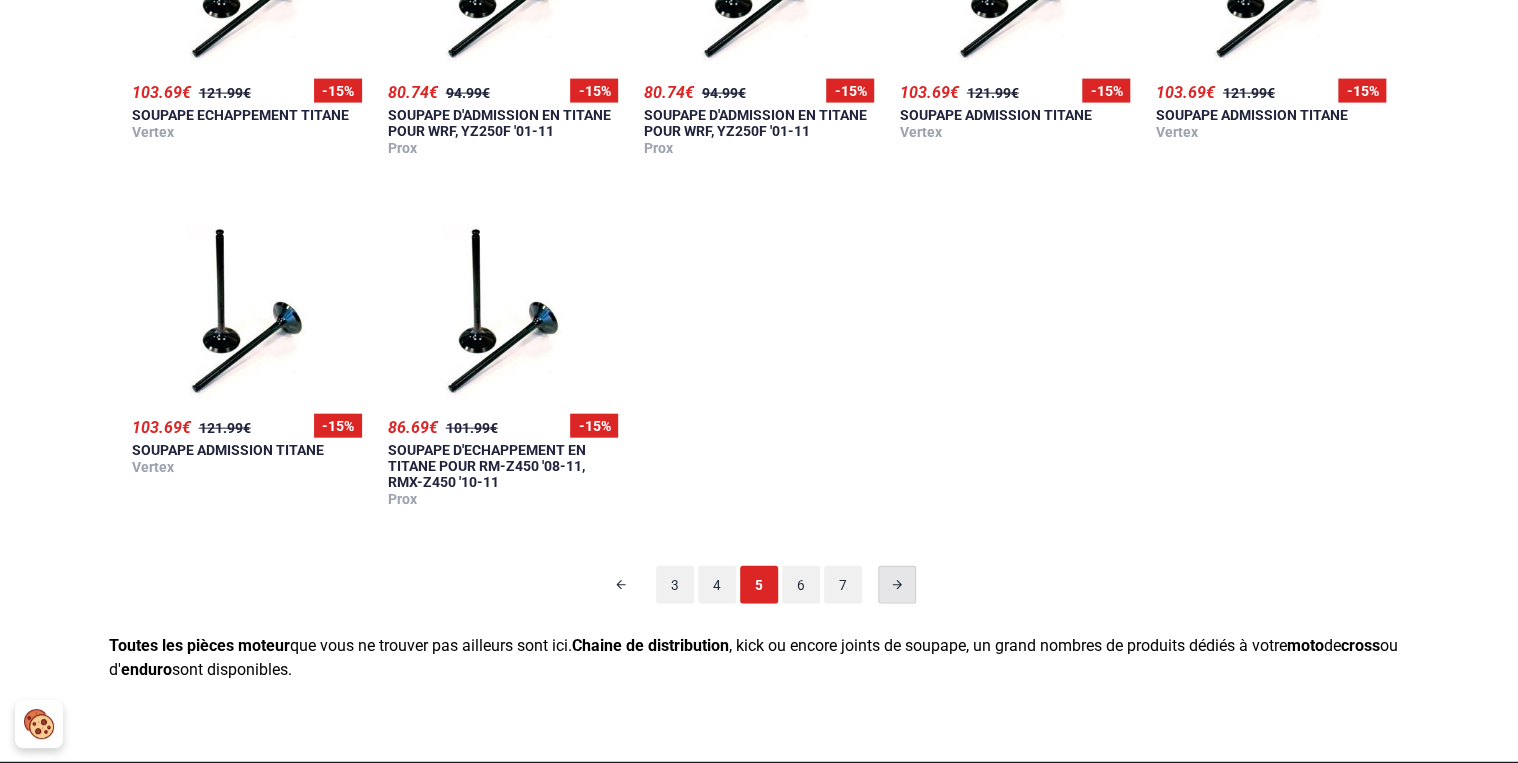 click at bounding box center [897, 585] 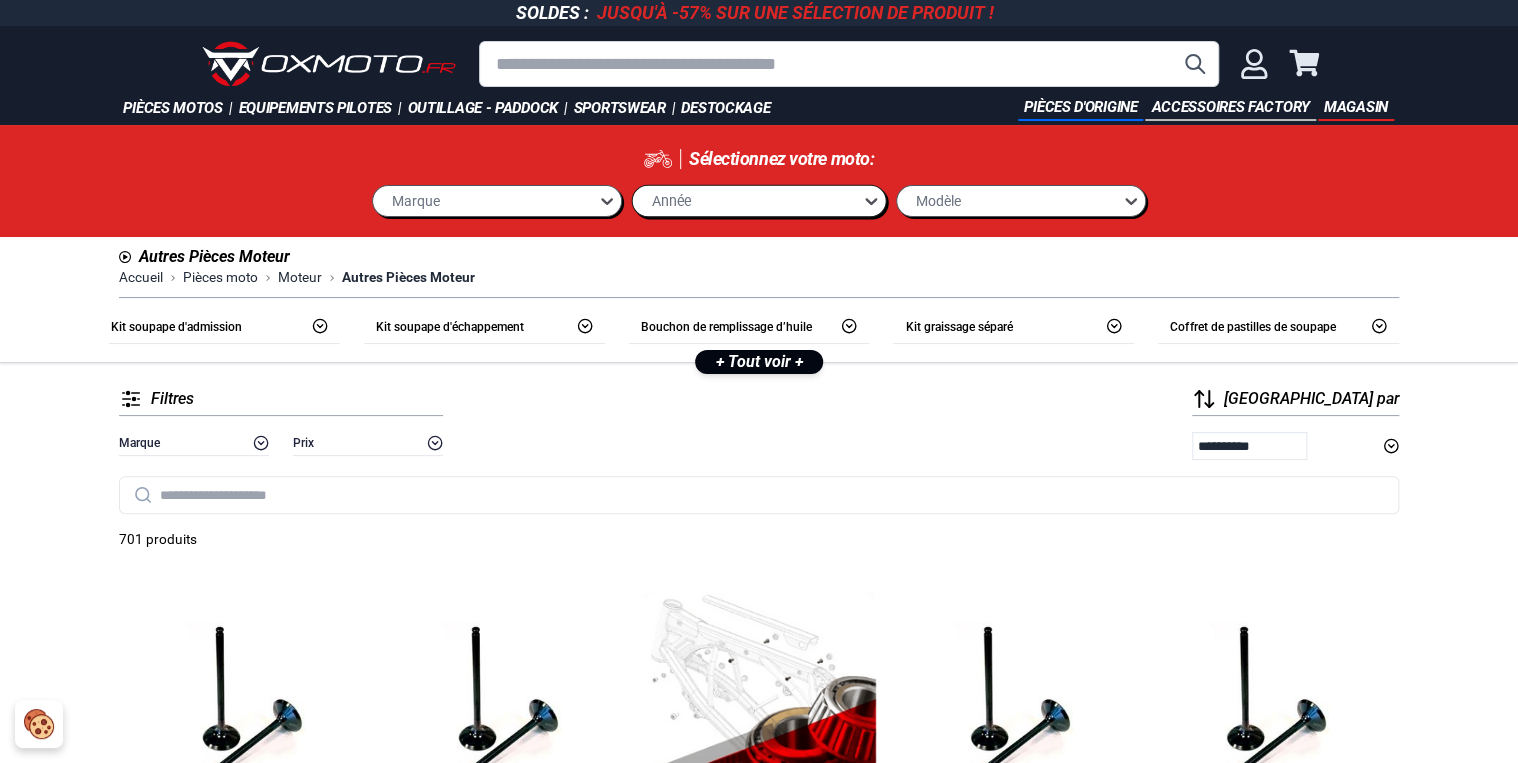 scroll, scrollTop: 0, scrollLeft: 0, axis: both 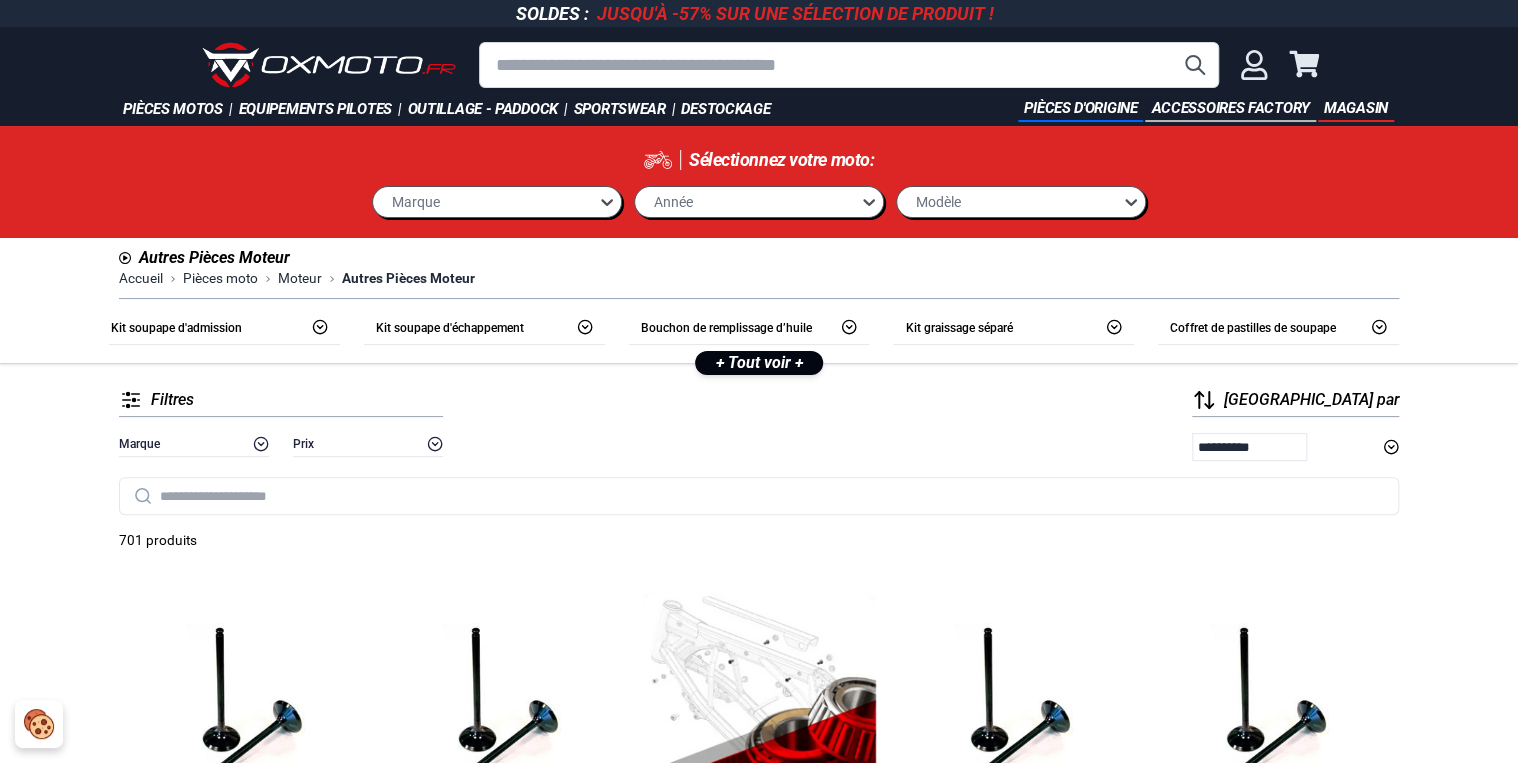 click at bounding box center (849, 65) 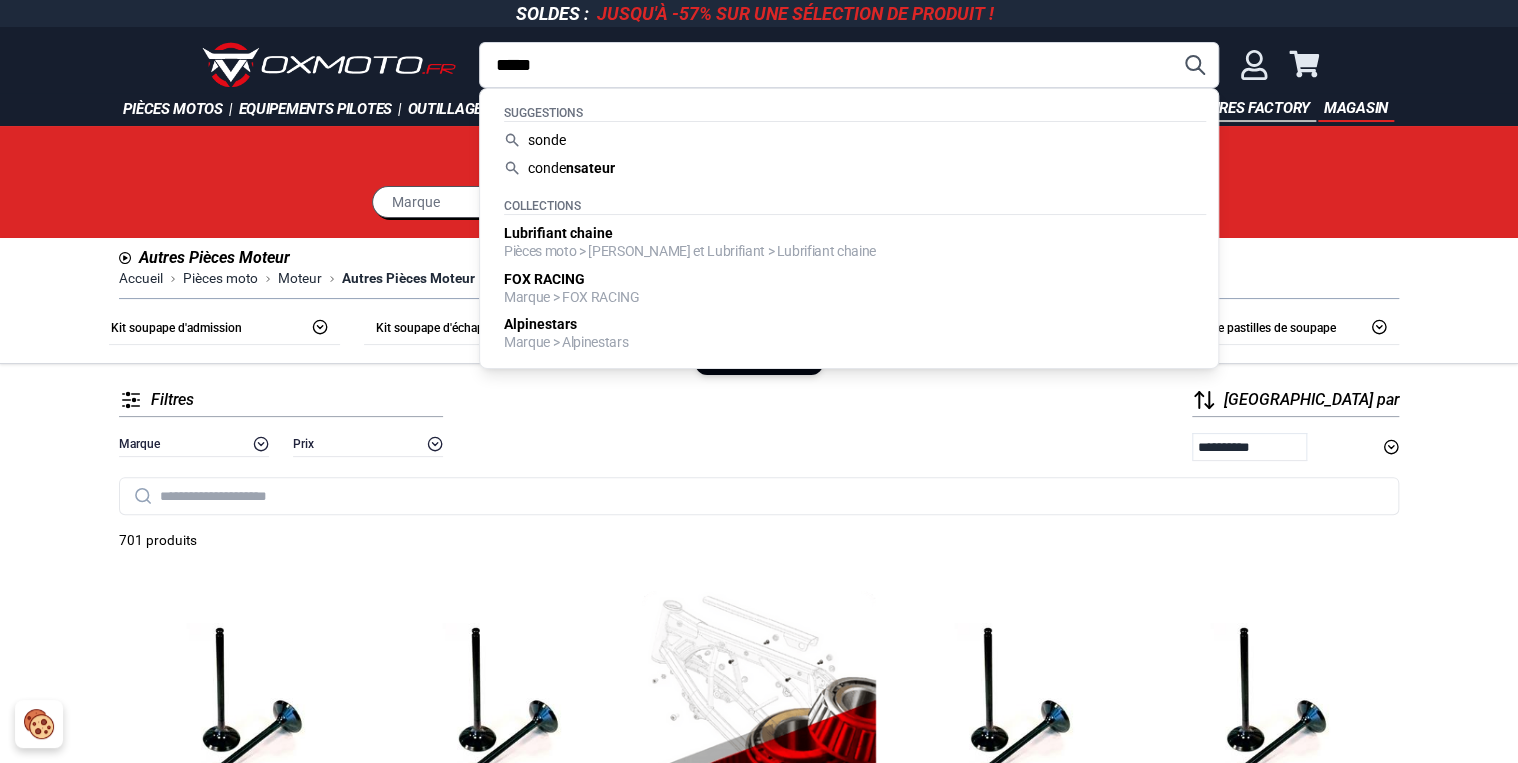 type on "*****" 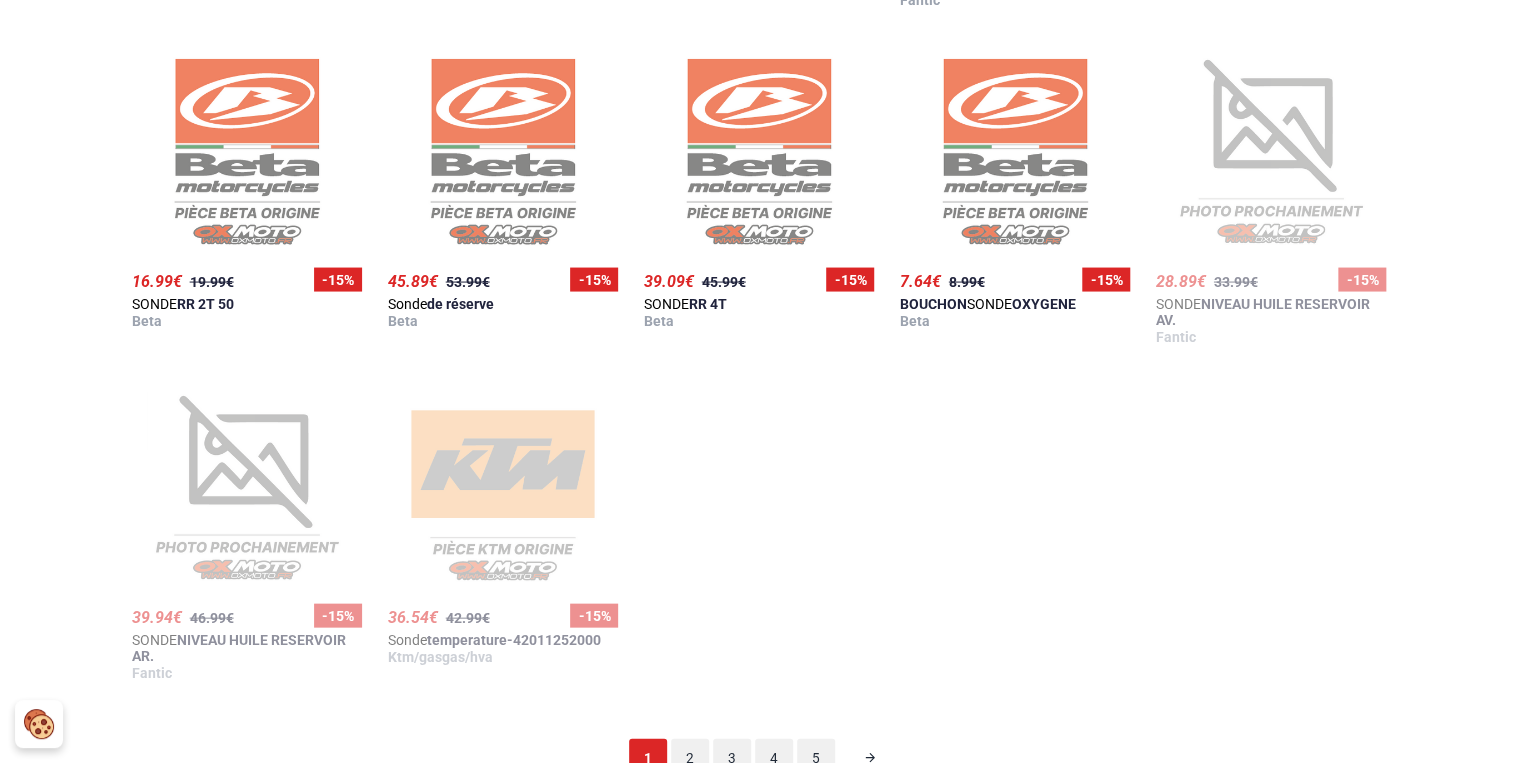 scroll, scrollTop: 1680, scrollLeft: 0, axis: vertical 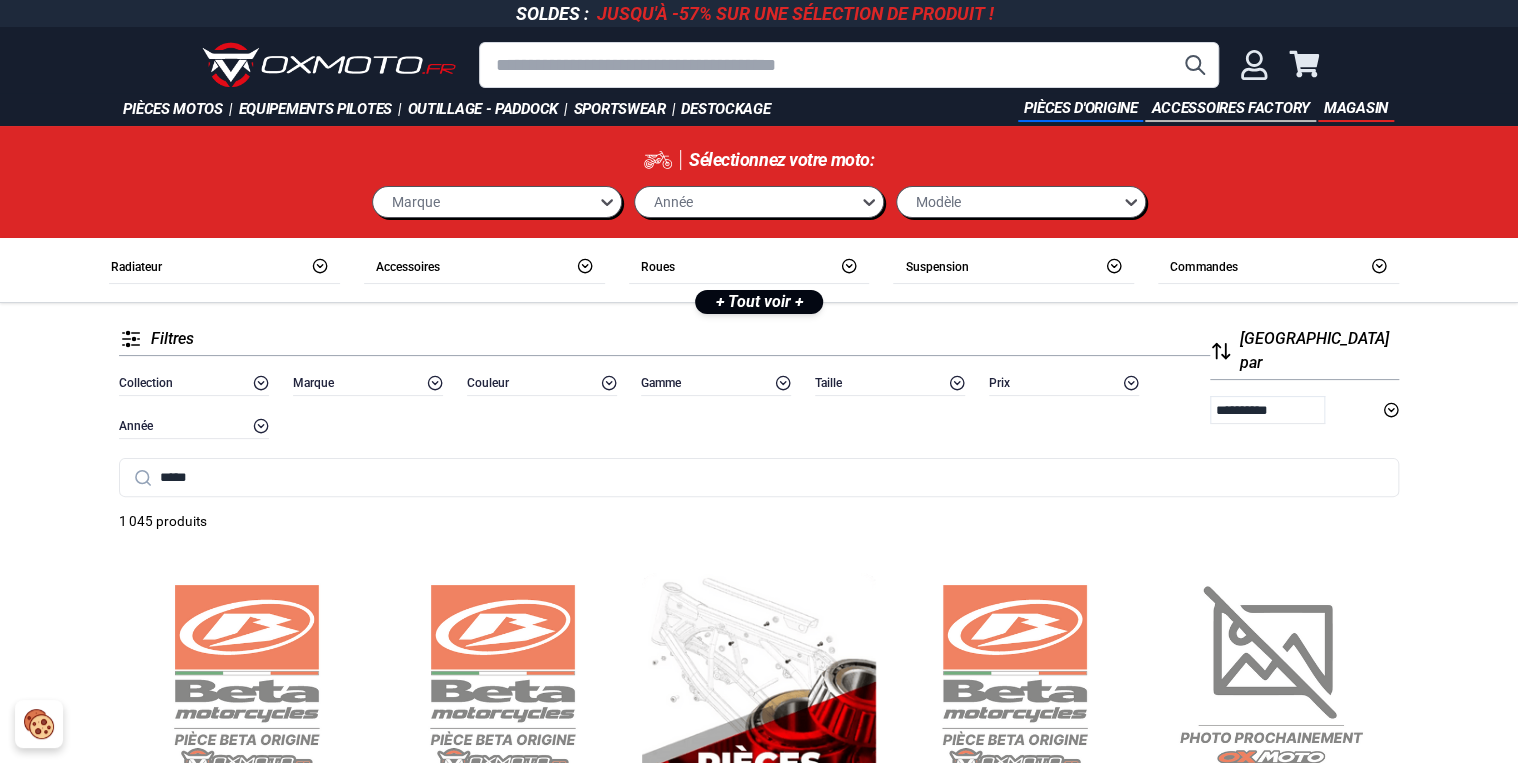 click at bounding box center (849, 65) 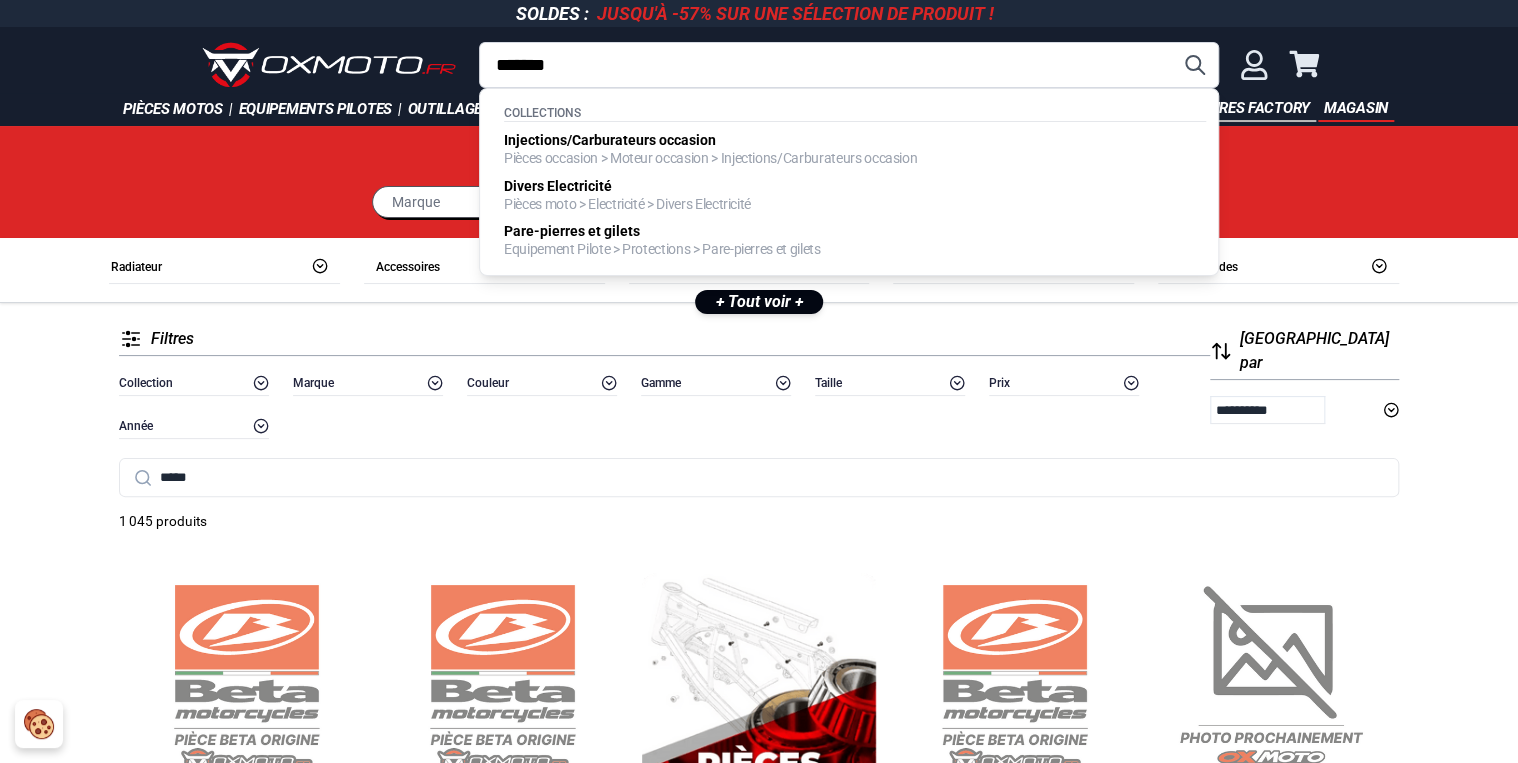 type on "*******" 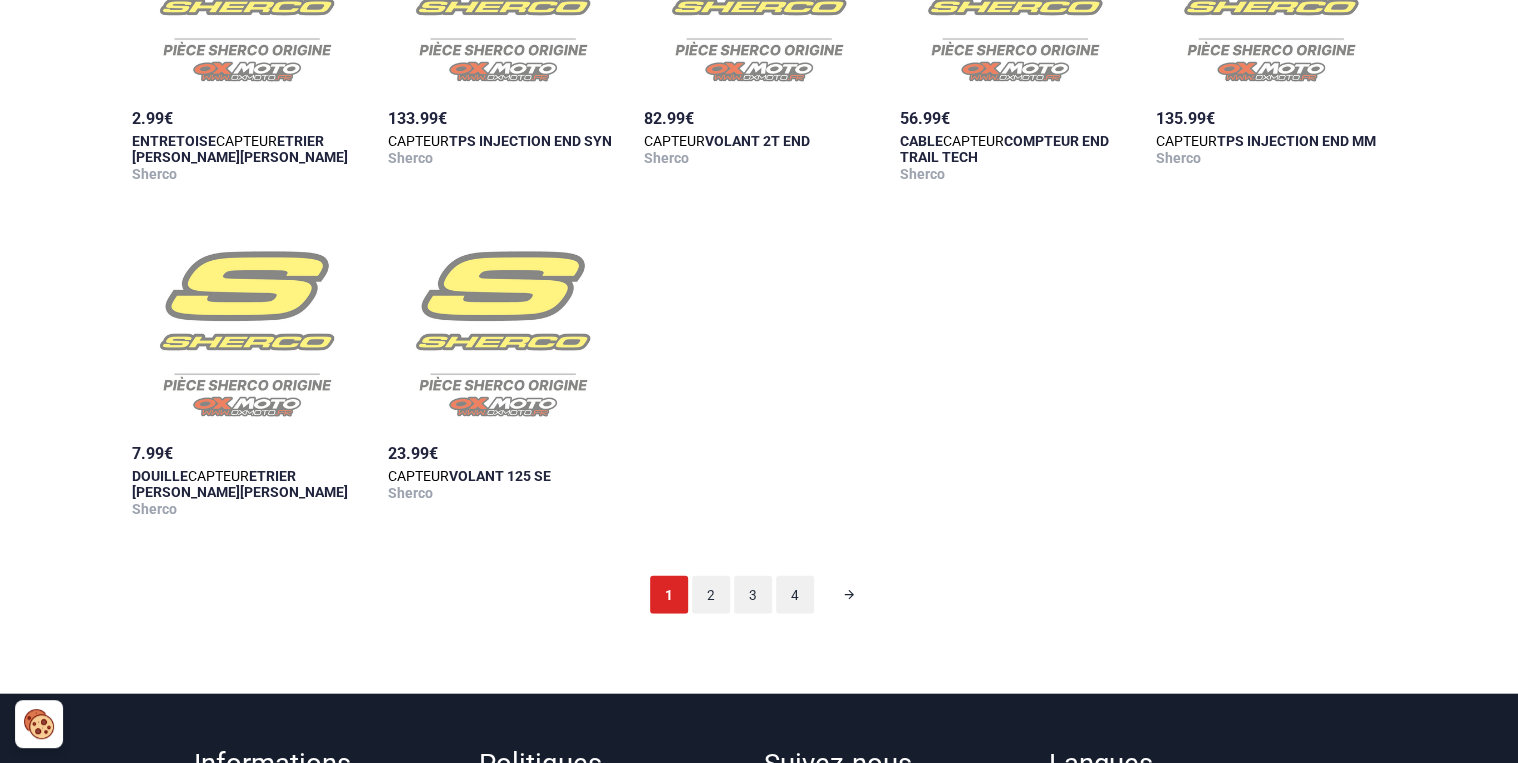 scroll, scrollTop: 1920, scrollLeft: 0, axis: vertical 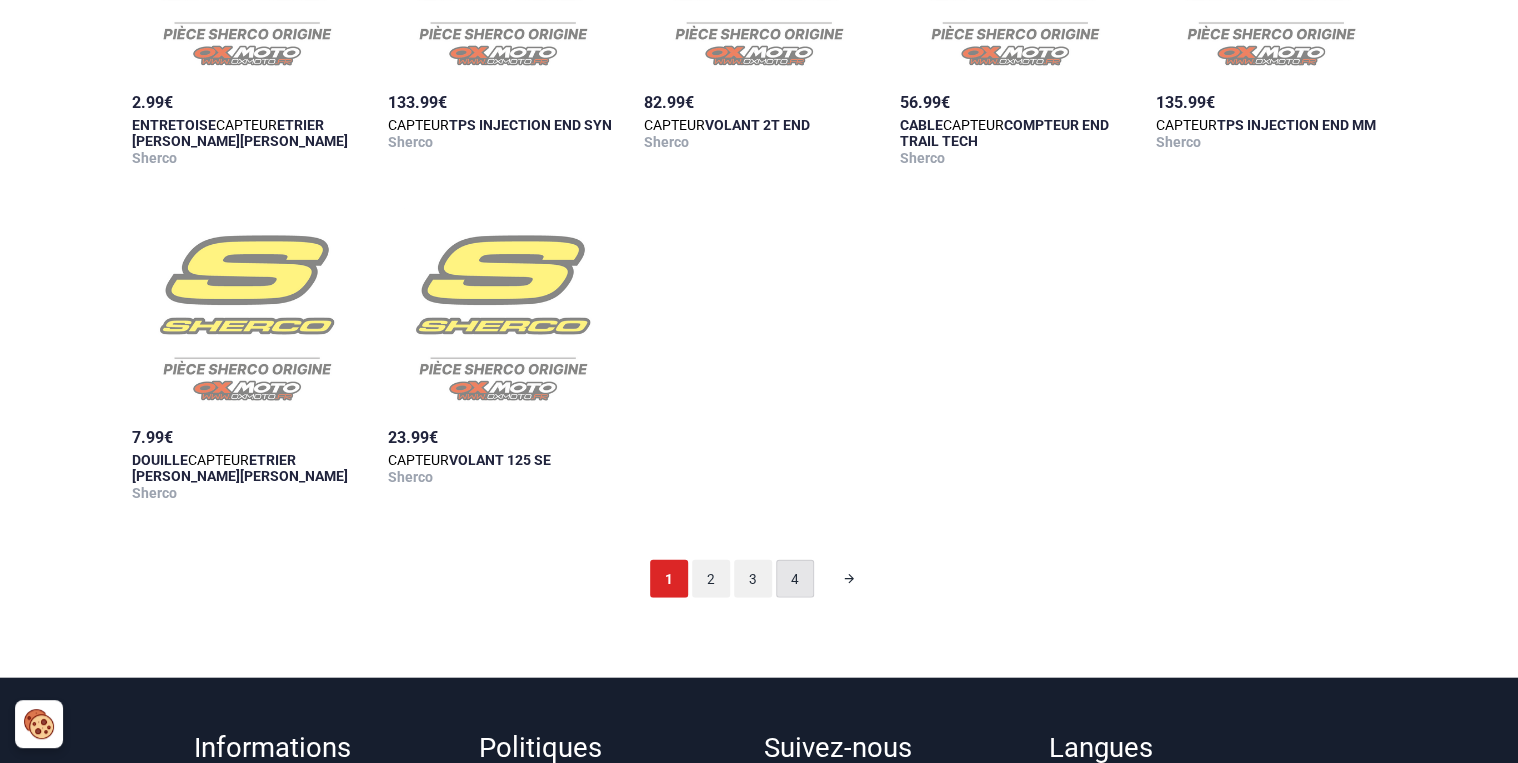 click on "4" at bounding box center [795, 579] 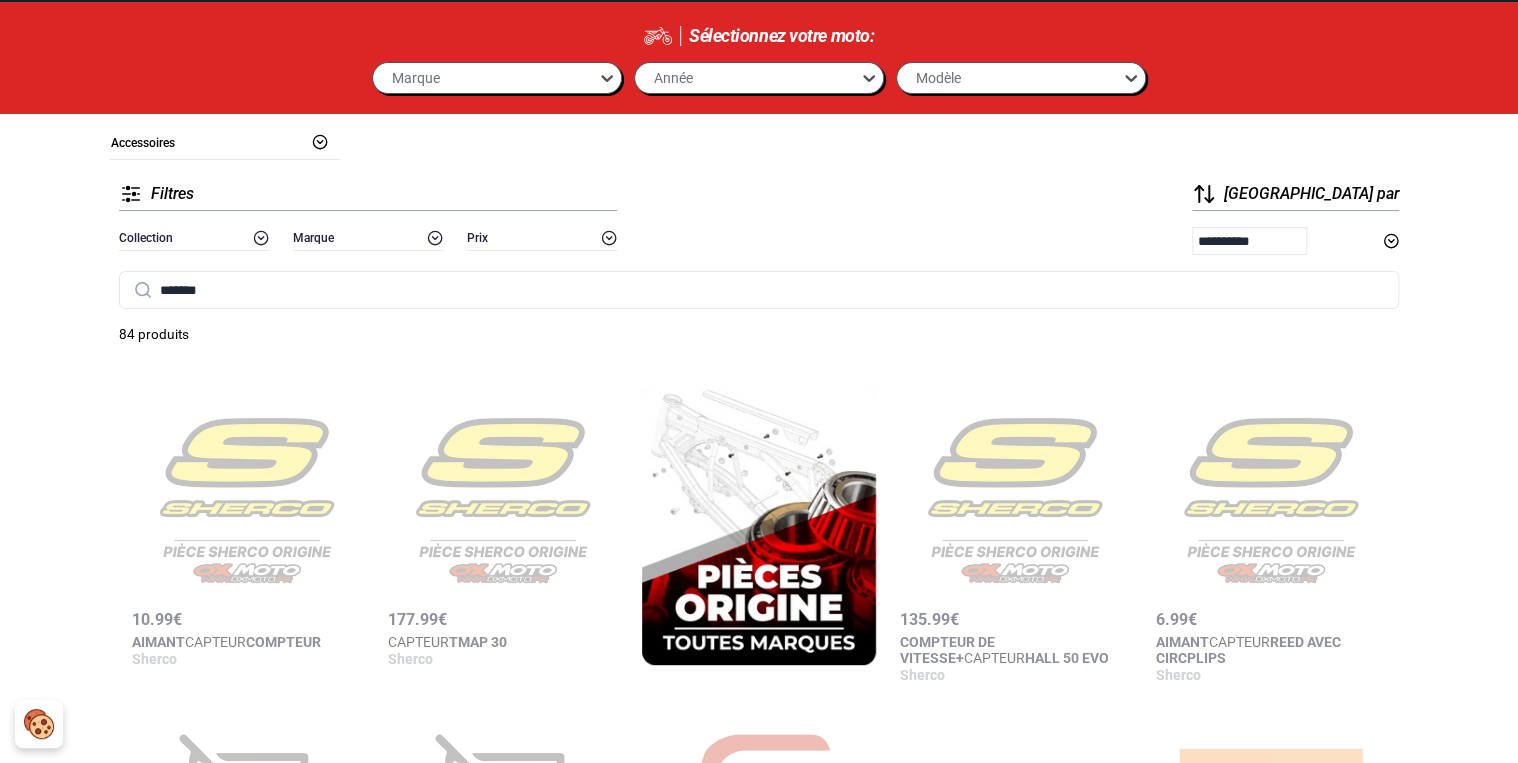 scroll, scrollTop: 0, scrollLeft: 0, axis: both 